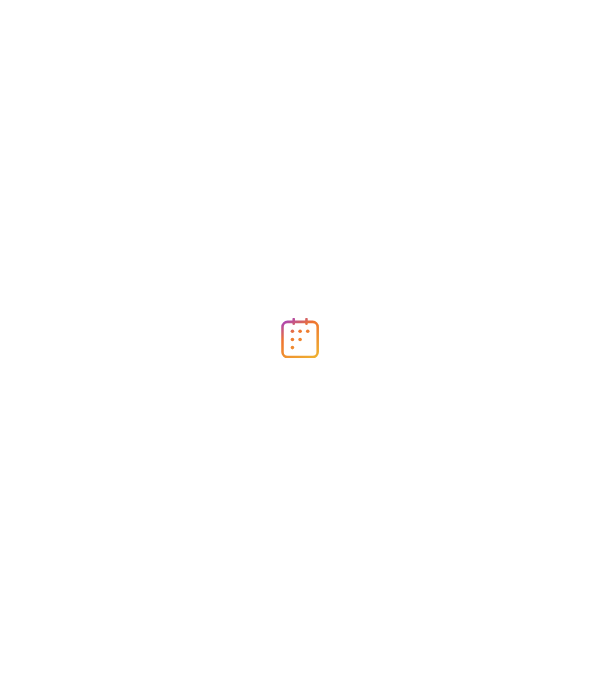 scroll, scrollTop: 0, scrollLeft: 0, axis: both 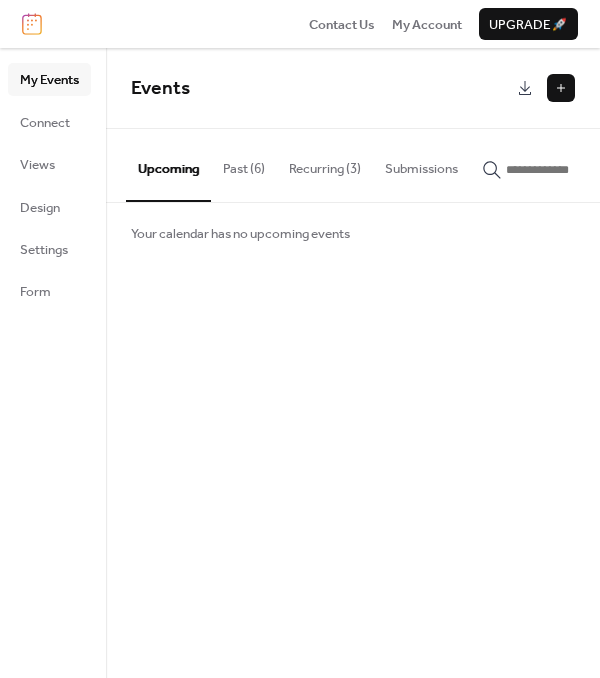 click at bounding box center [561, 88] 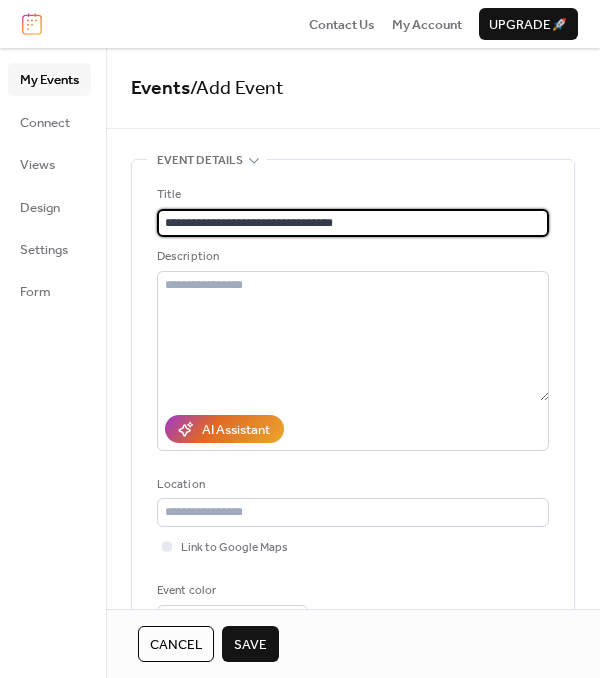 type on "**********" 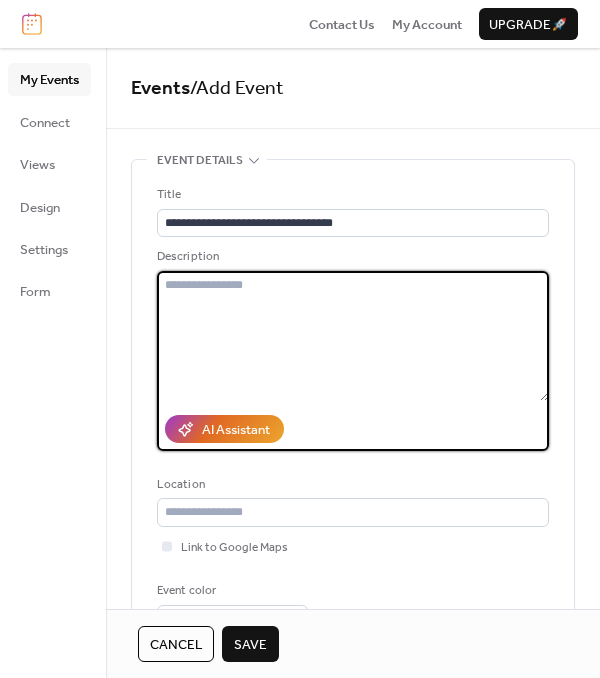 click at bounding box center (353, 336) 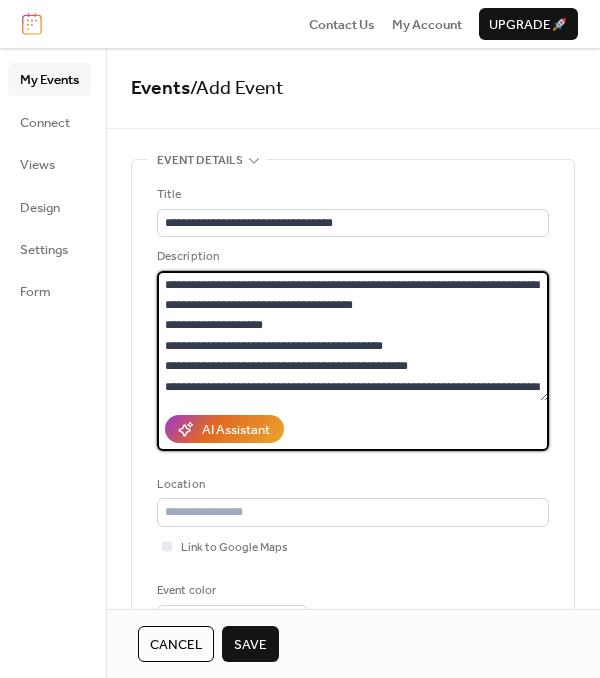 scroll, scrollTop: 37, scrollLeft: 0, axis: vertical 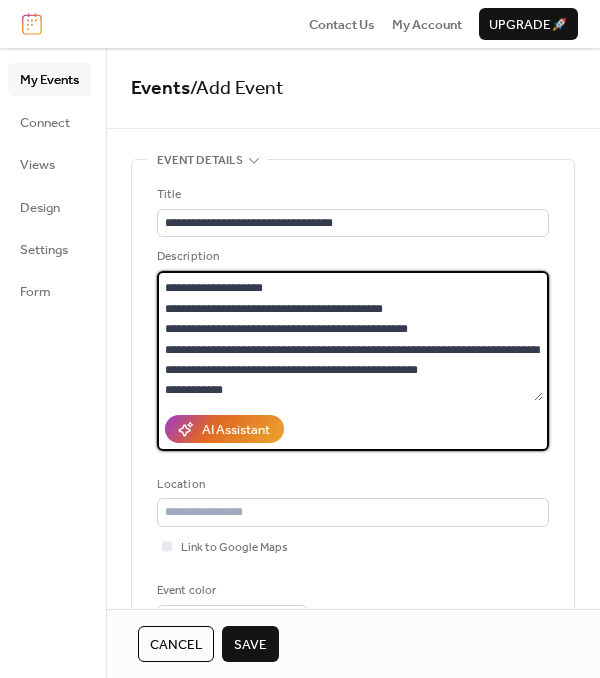 paste on "**********" 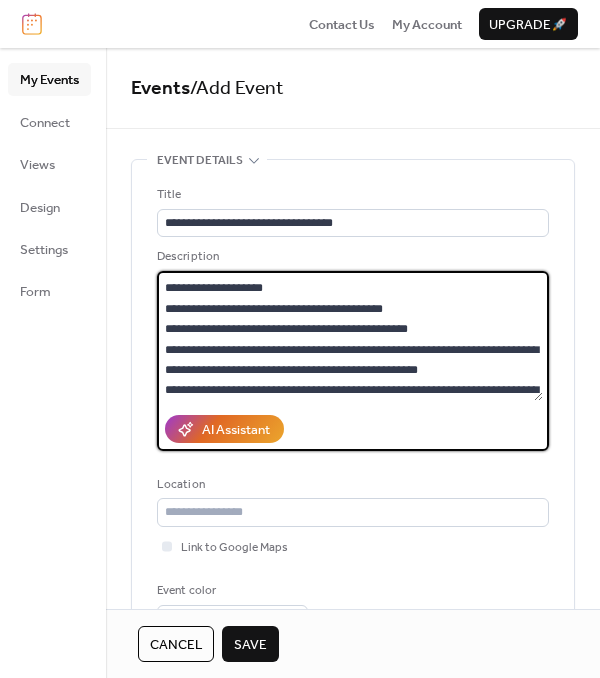 scroll, scrollTop: 57, scrollLeft: 0, axis: vertical 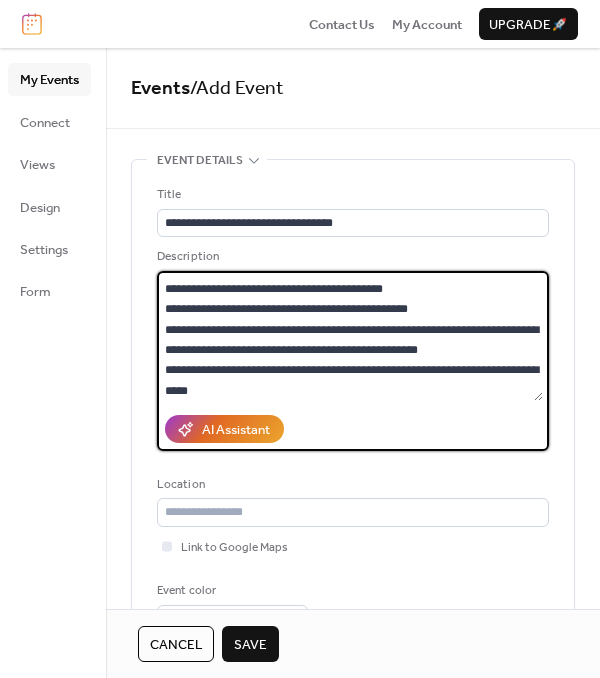 click on "**********" at bounding box center (350, 336) 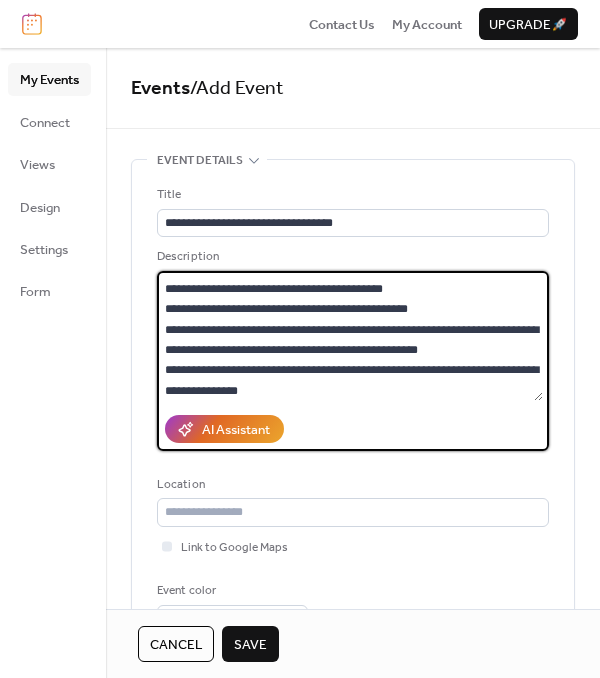 scroll, scrollTop: 61, scrollLeft: 0, axis: vertical 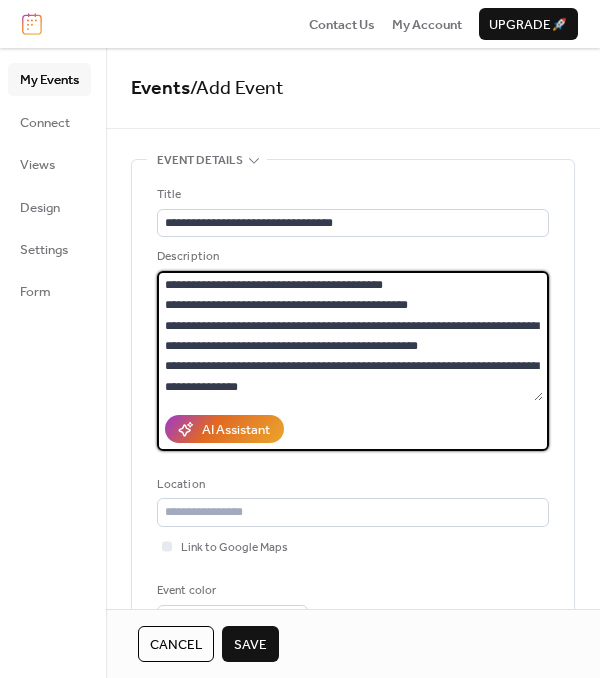 drag, startPoint x: 488, startPoint y: 368, endPoint x: 161, endPoint y: 385, distance: 327.4416 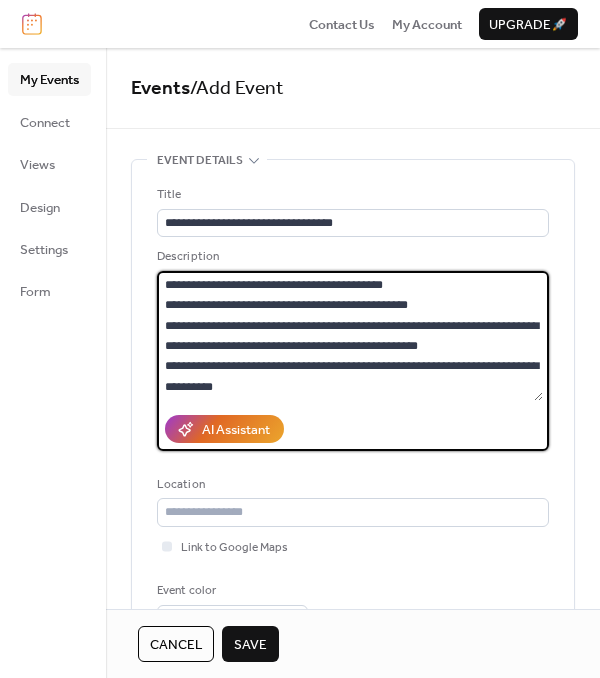 click on "**********" at bounding box center [350, 336] 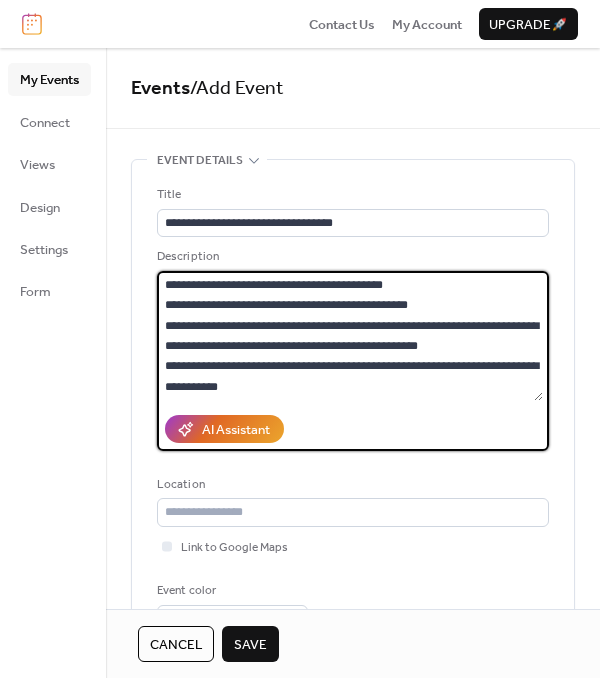 type on "**********" 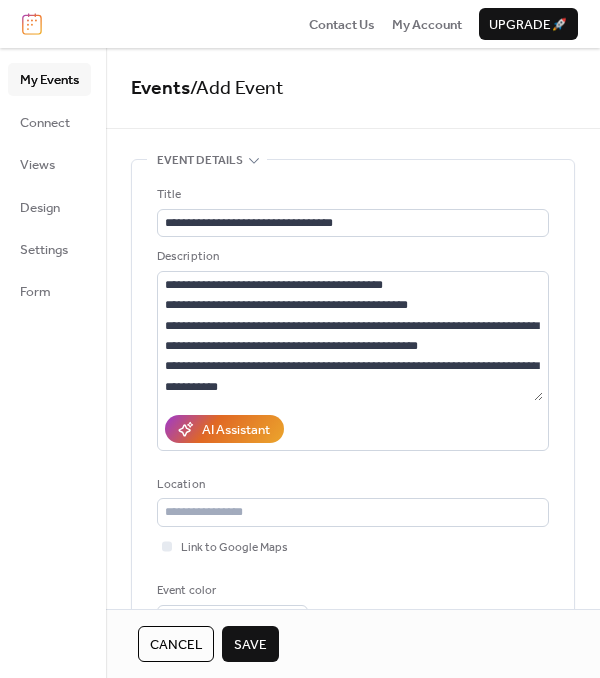 click on "Save" at bounding box center (250, 645) 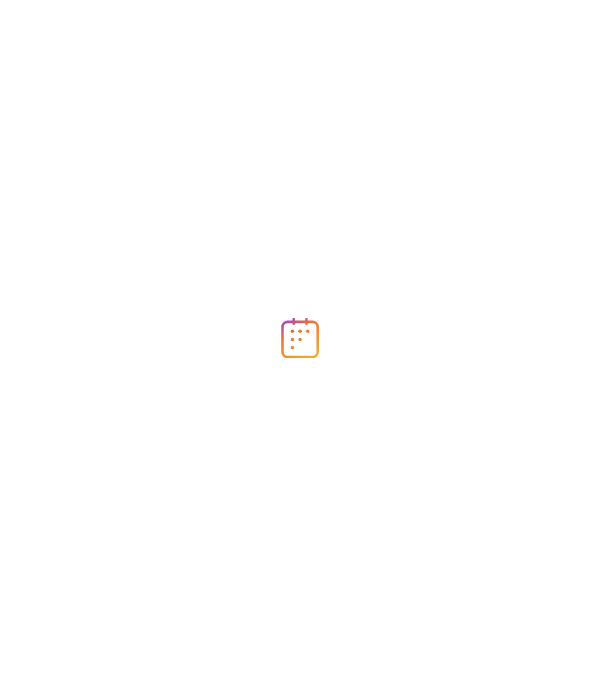 scroll, scrollTop: 0, scrollLeft: 0, axis: both 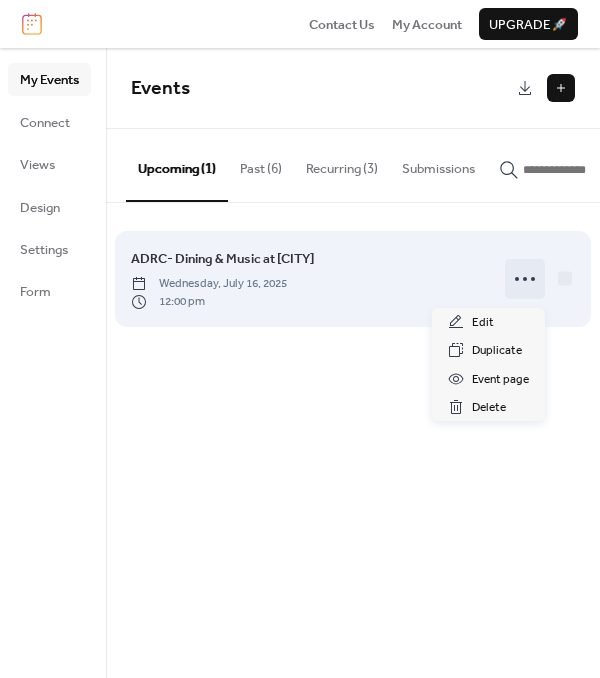 click 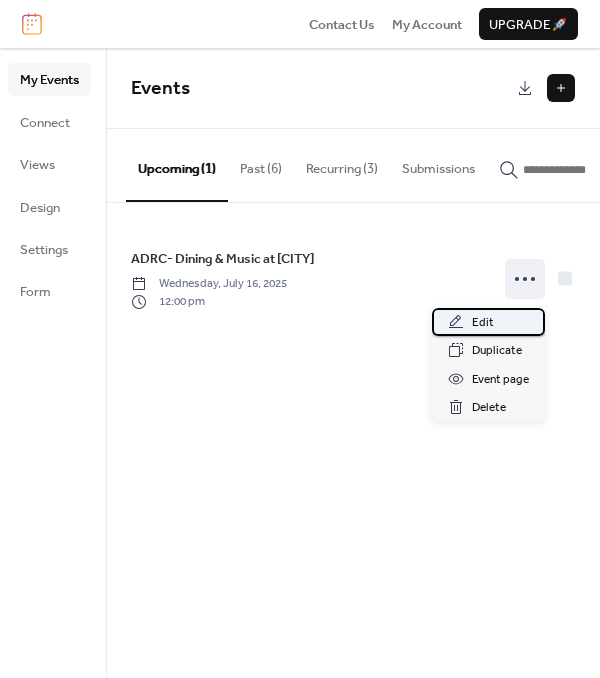 click on "Edit" at bounding box center [483, 323] 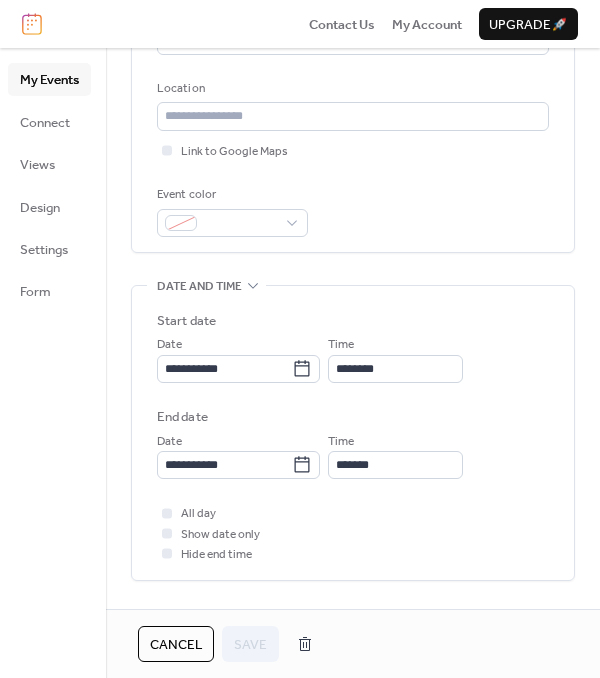 scroll, scrollTop: 400, scrollLeft: 0, axis: vertical 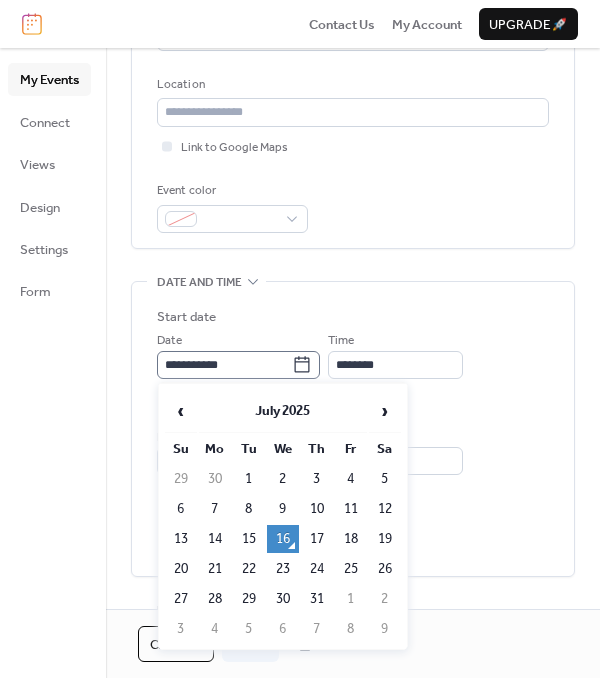click 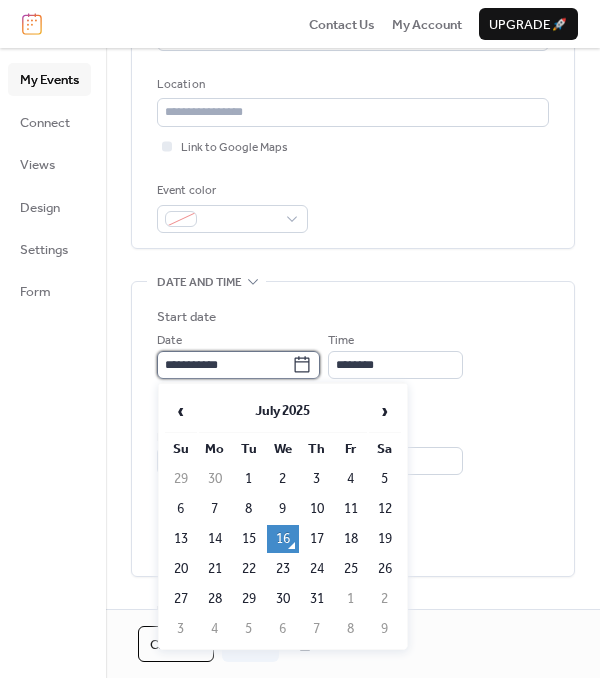 click on "**********" at bounding box center [224, 365] 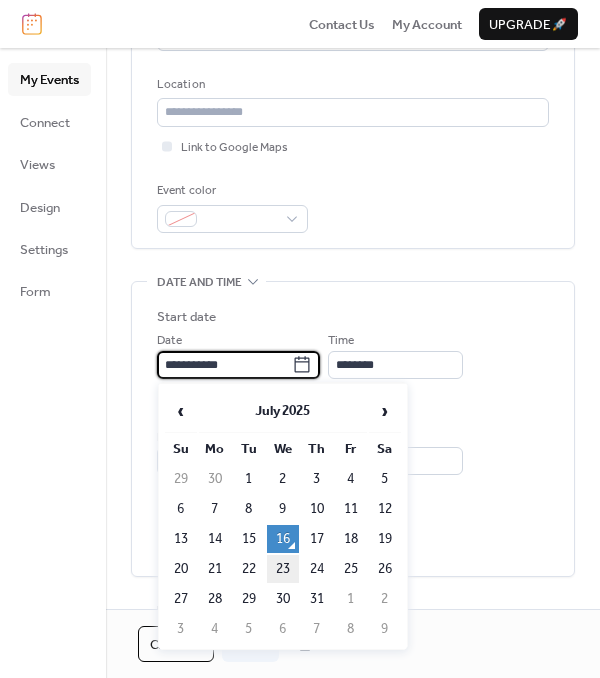 click on "23" at bounding box center [283, 569] 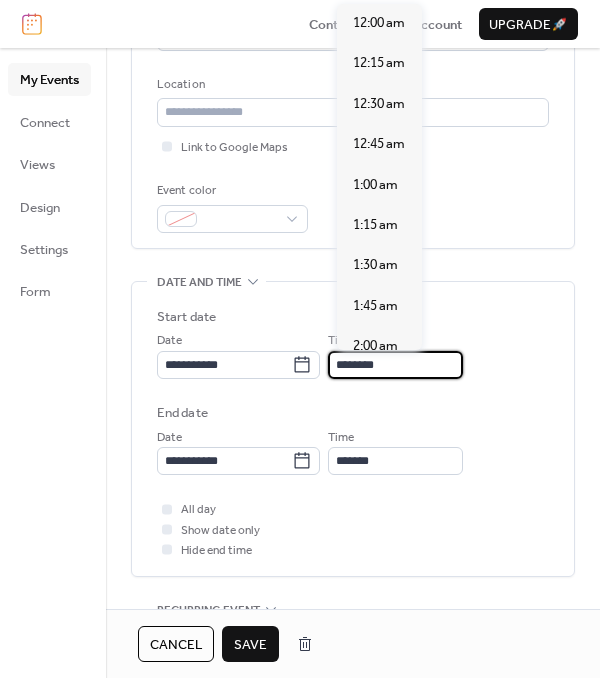 scroll, scrollTop: 1939, scrollLeft: 0, axis: vertical 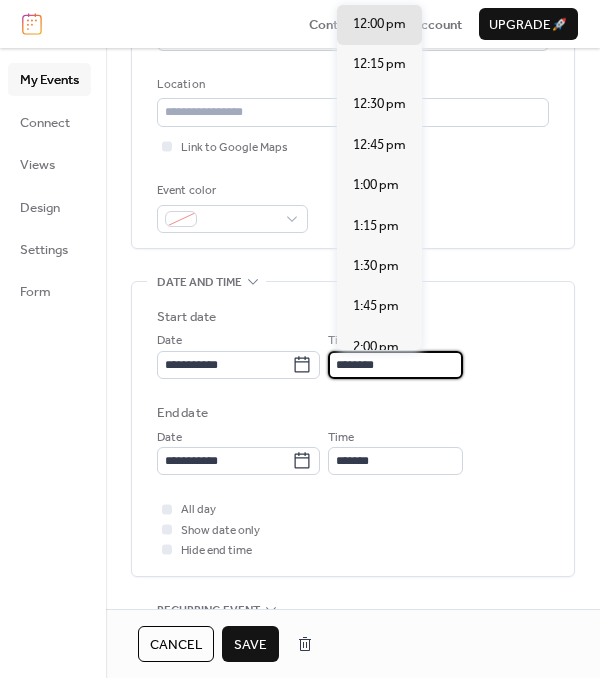 click on "********" at bounding box center [395, 365] 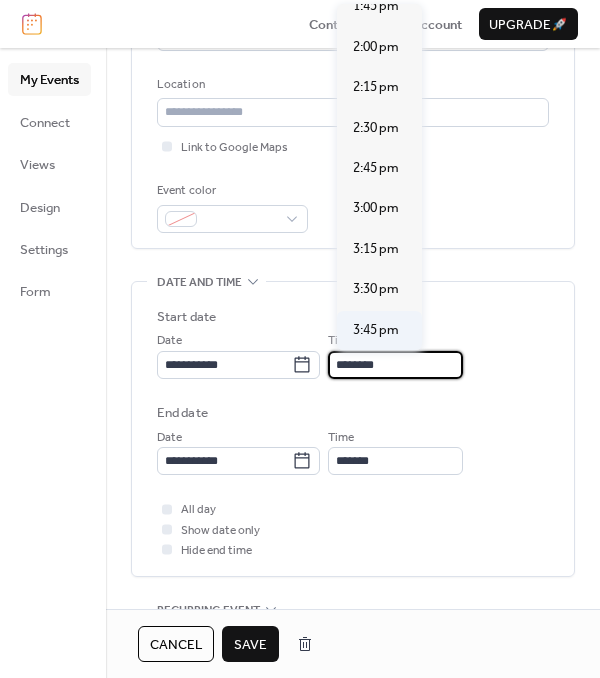 scroll, scrollTop: 2339, scrollLeft: 0, axis: vertical 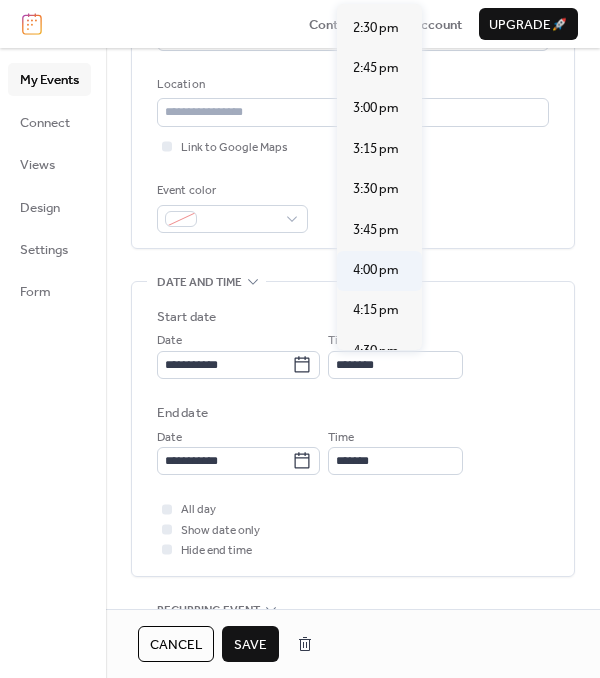 type on "*******" 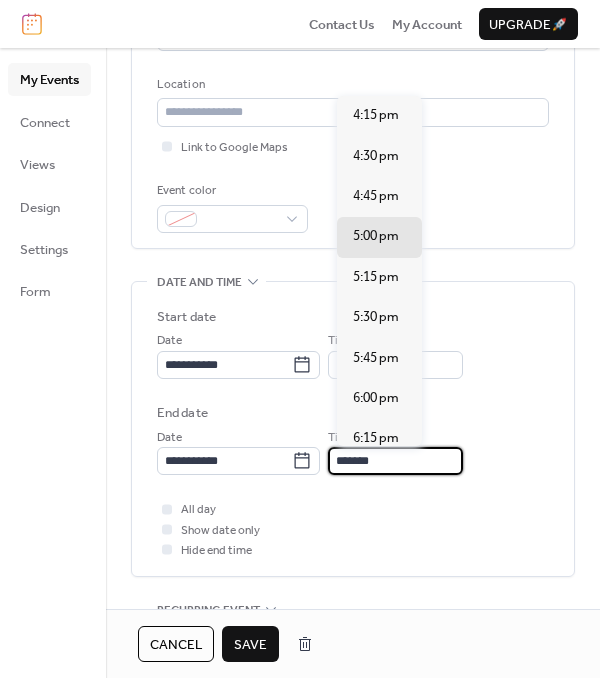 click on "*******" at bounding box center [395, 461] 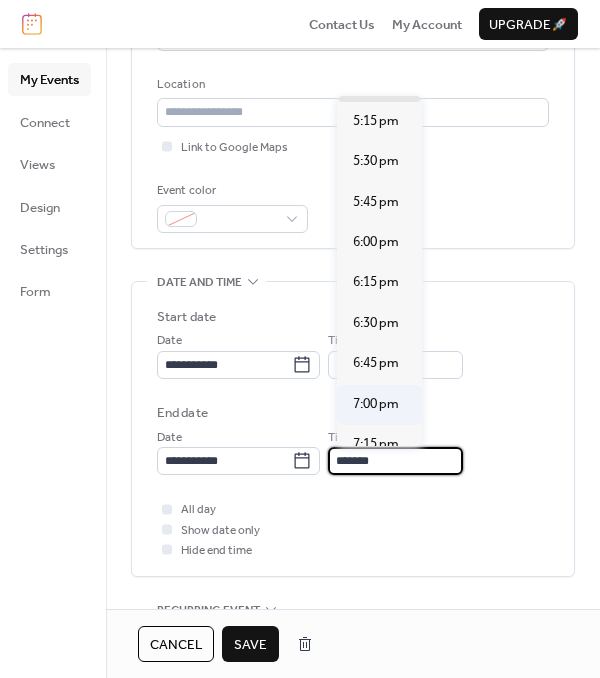 scroll, scrollTop: 200, scrollLeft: 0, axis: vertical 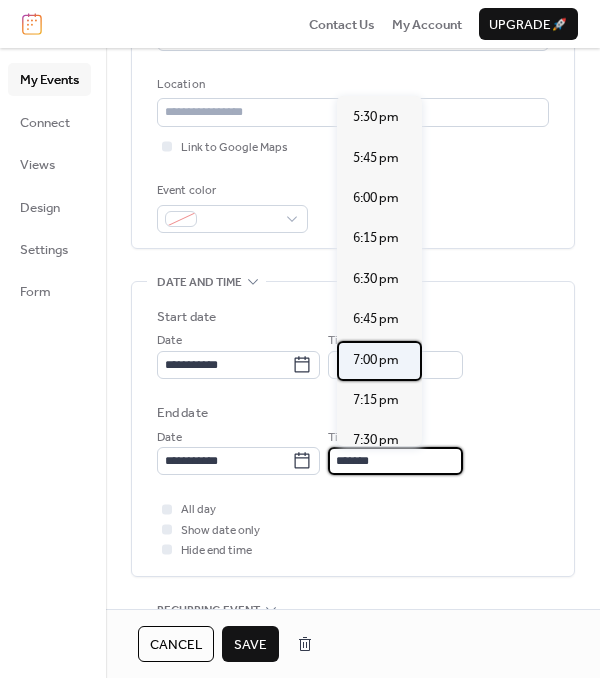 click on "7:00 pm" at bounding box center [376, 360] 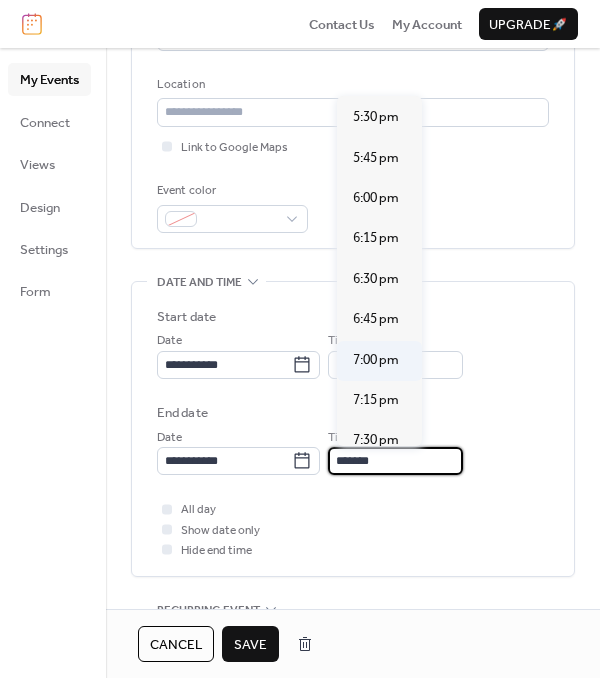 type on "*******" 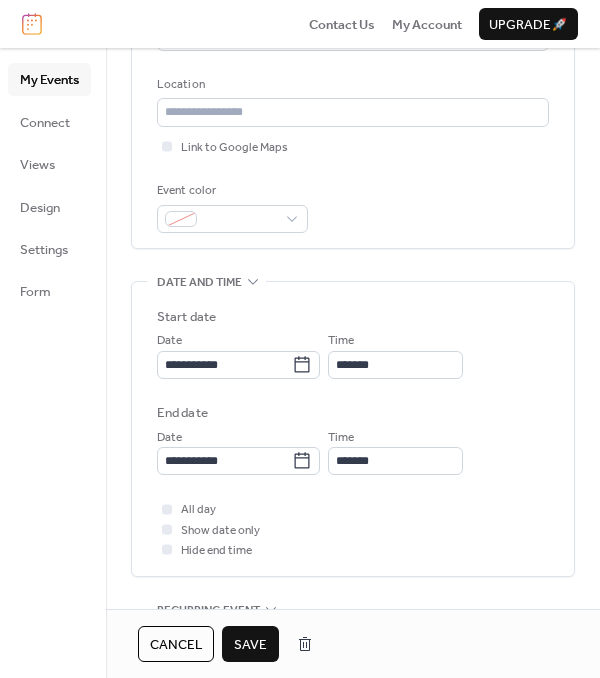 click on "Save" at bounding box center [250, 645] 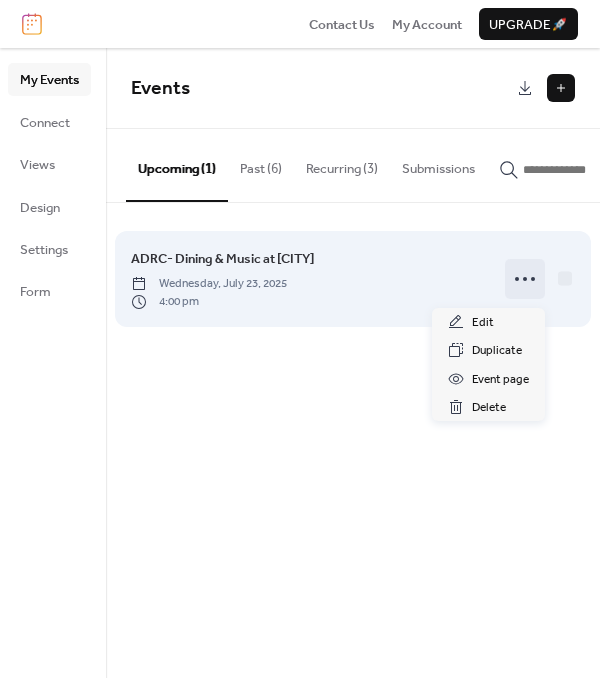 click 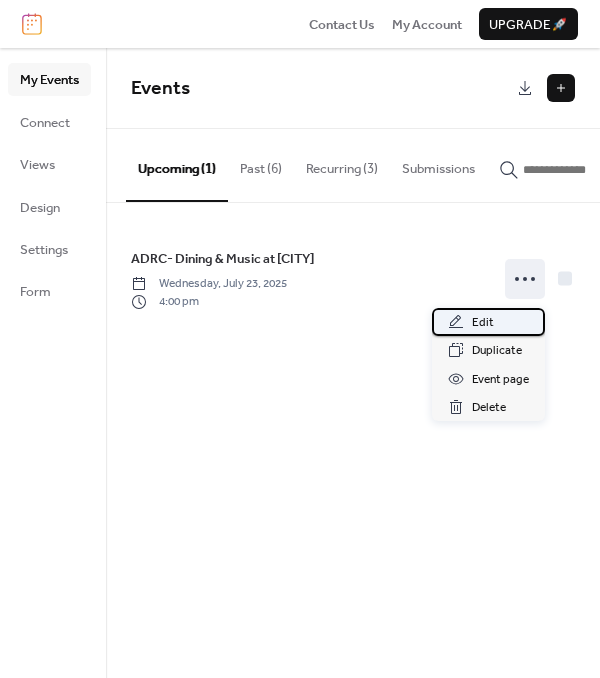 click on "Edit" at bounding box center [483, 323] 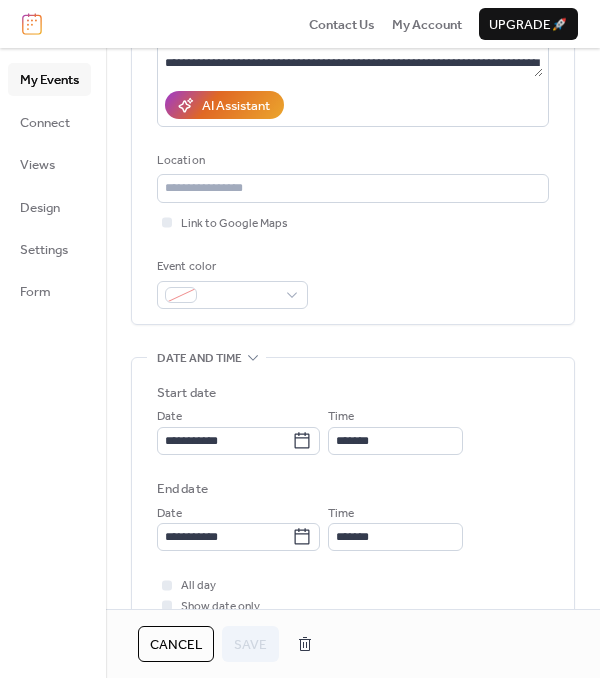 scroll, scrollTop: 400, scrollLeft: 0, axis: vertical 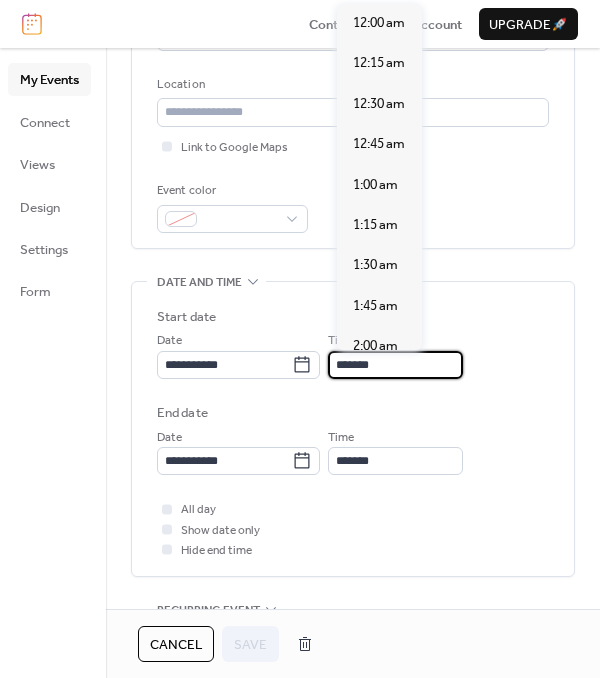 click on "*******" at bounding box center (395, 365) 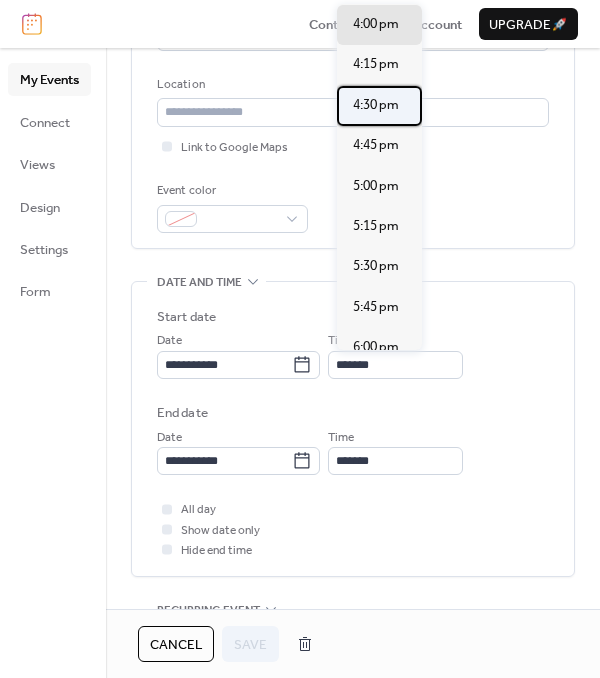 click on "4:30 pm" at bounding box center [376, 105] 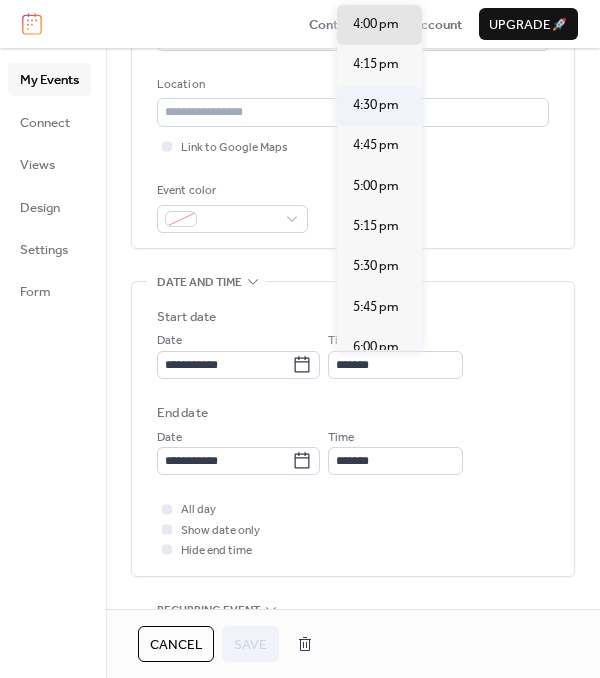 type on "*******" 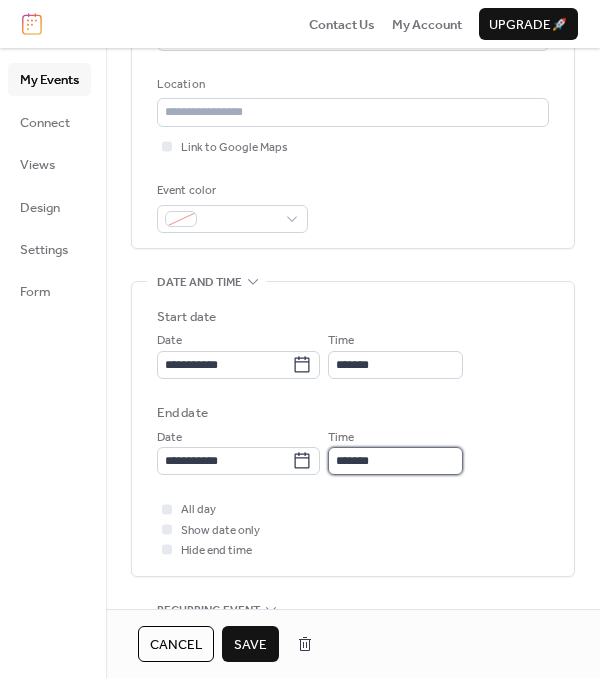 click on "*******" at bounding box center (395, 461) 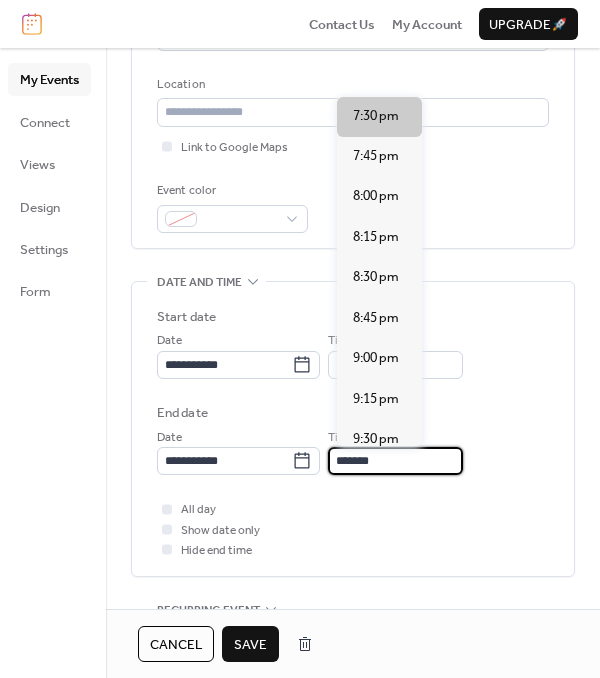 scroll, scrollTop: 344, scrollLeft: 0, axis: vertical 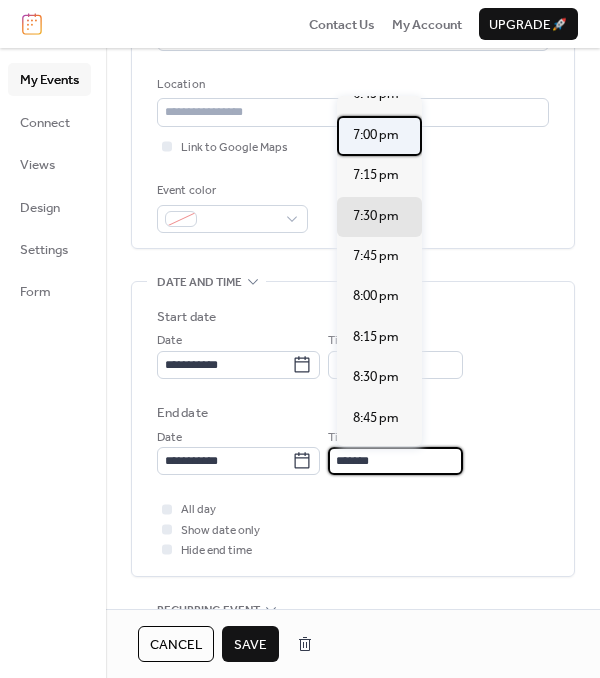 click on "7:00 pm" at bounding box center [376, 135] 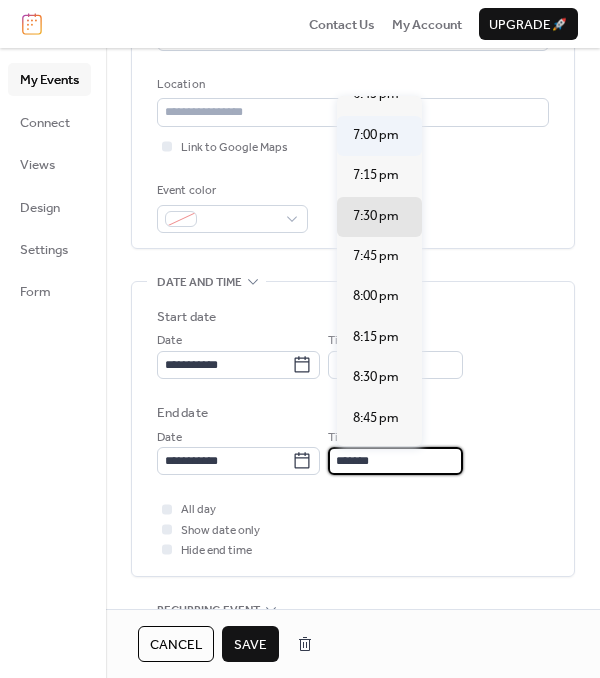 type on "*******" 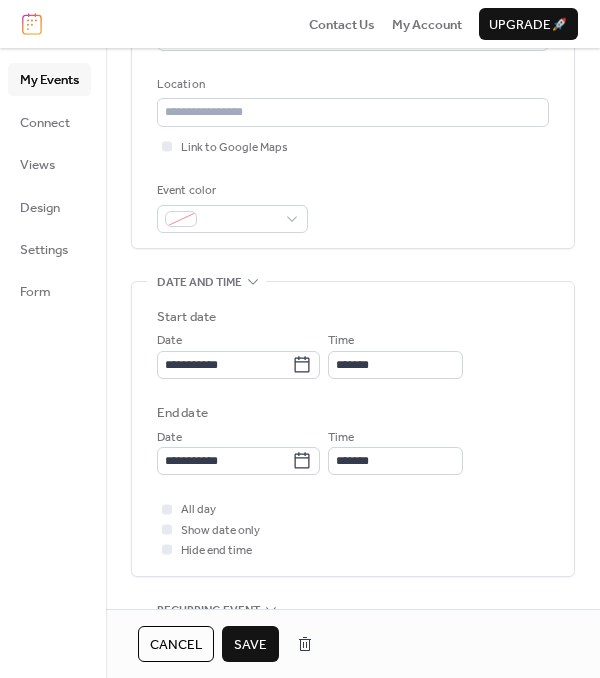 click on "Save" at bounding box center (250, 645) 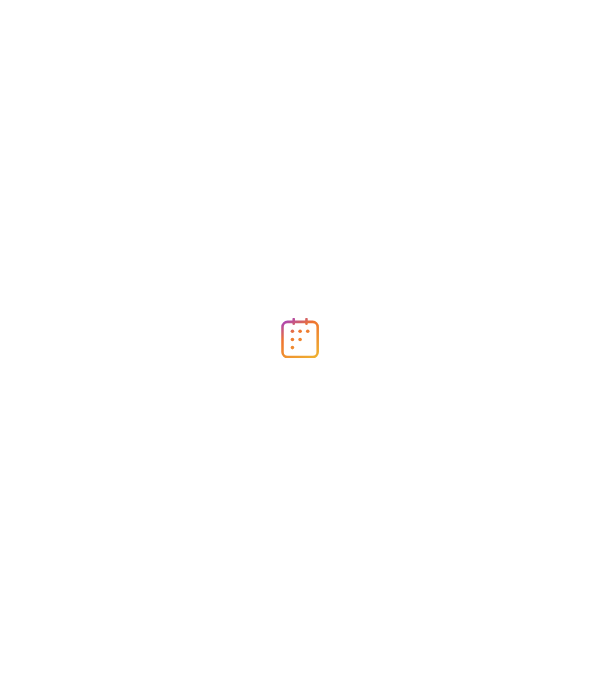 scroll, scrollTop: 0, scrollLeft: 0, axis: both 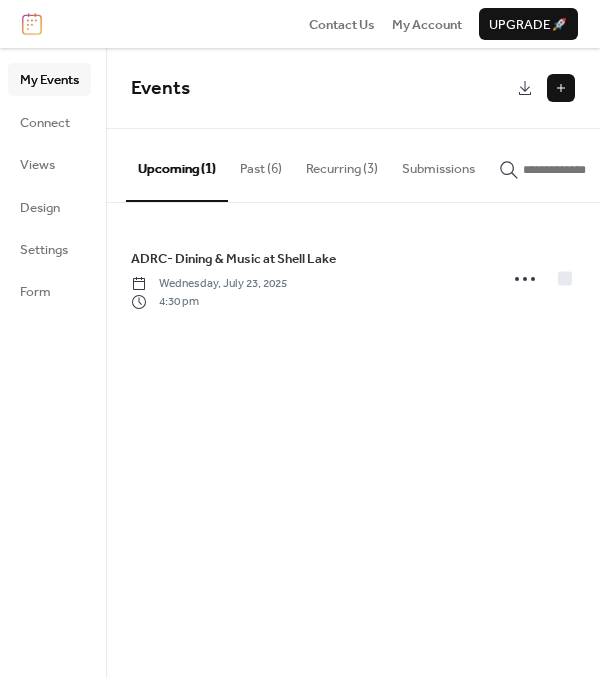 click at bounding box center (561, 88) 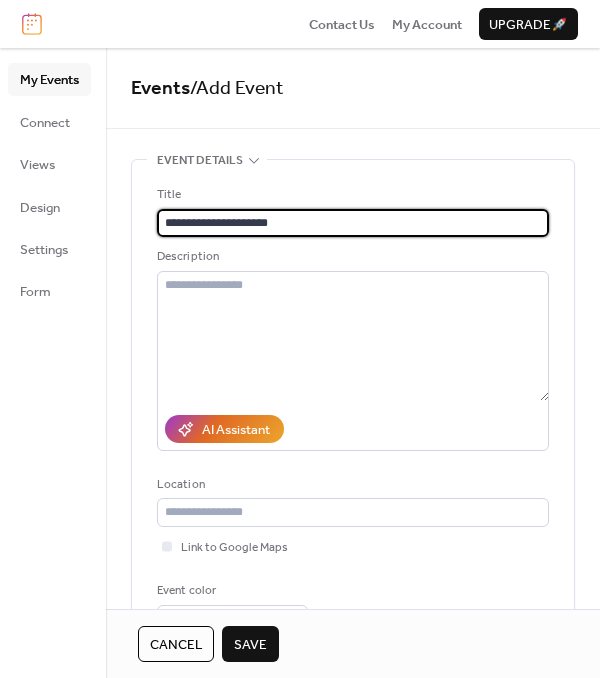 click on "**********" at bounding box center (353, 223) 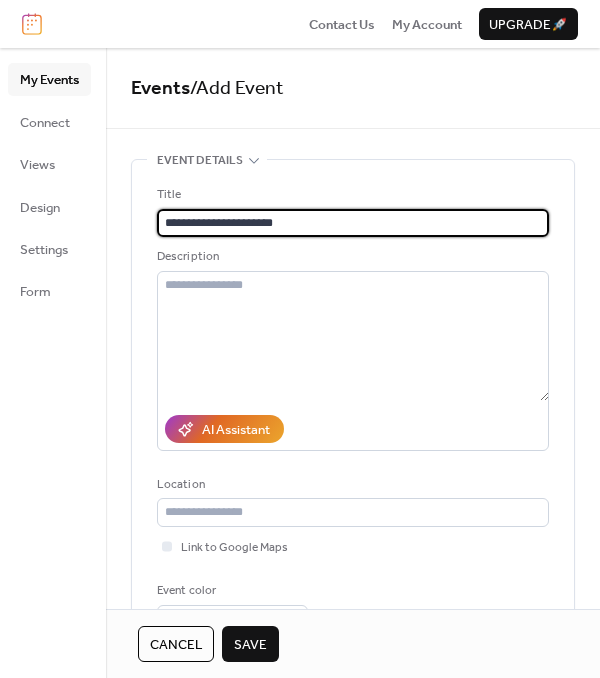 click on "**********" at bounding box center (353, 223) 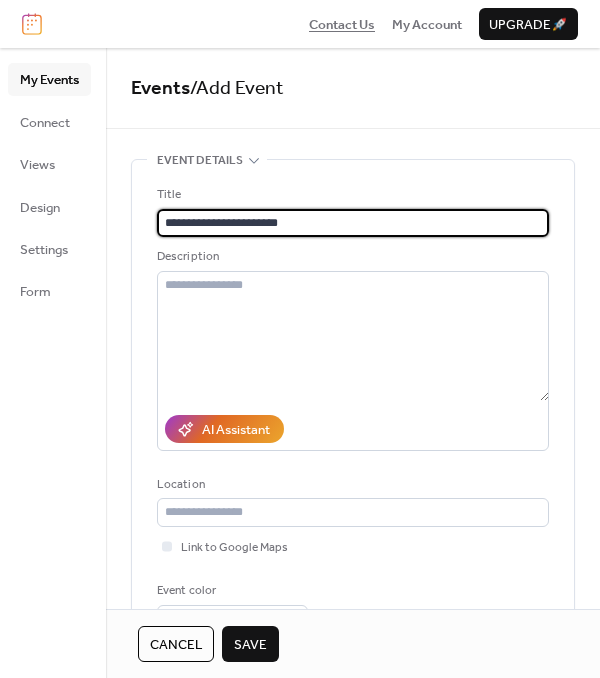 type on "**********" 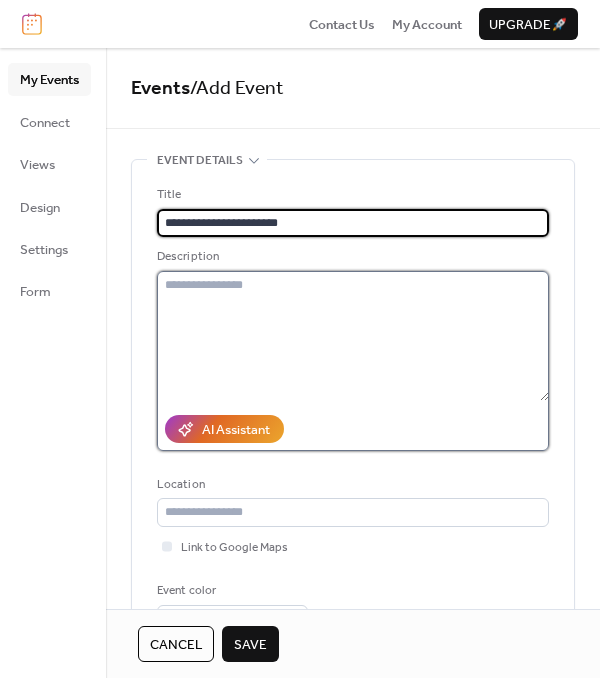 click at bounding box center (353, 336) 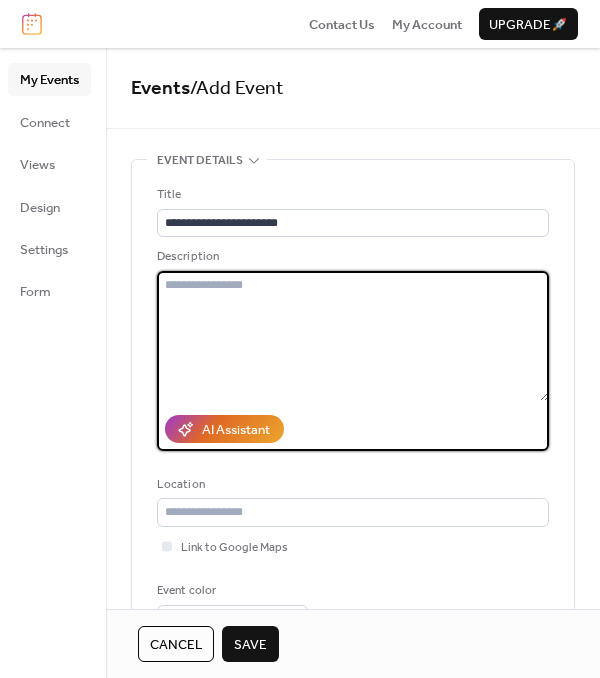 paste on "**********" 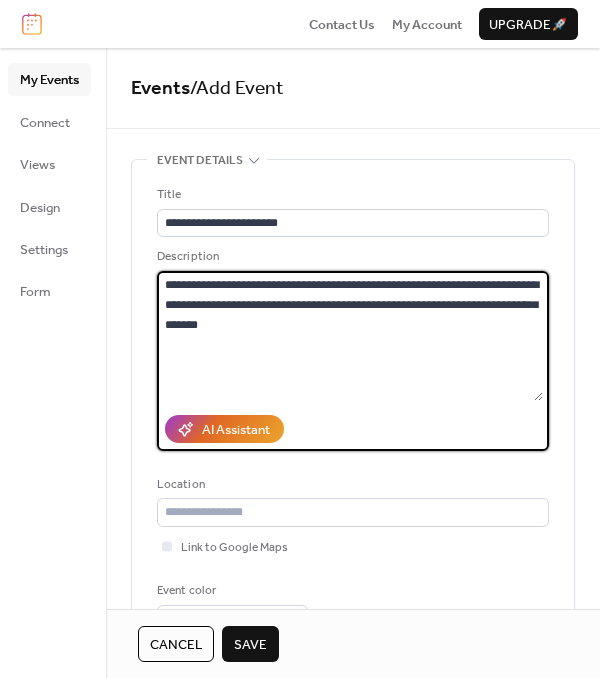 click on "**********" at bounding box center (350, 336) 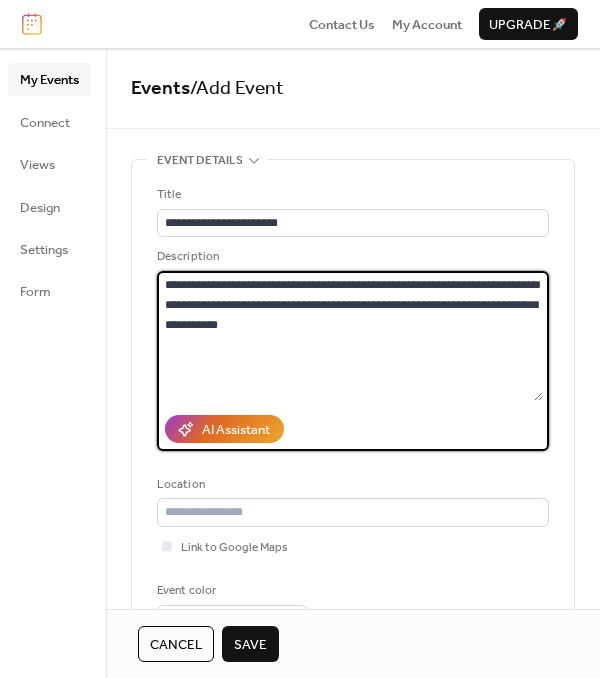 click on "**********" at bounding box center [350, 336] 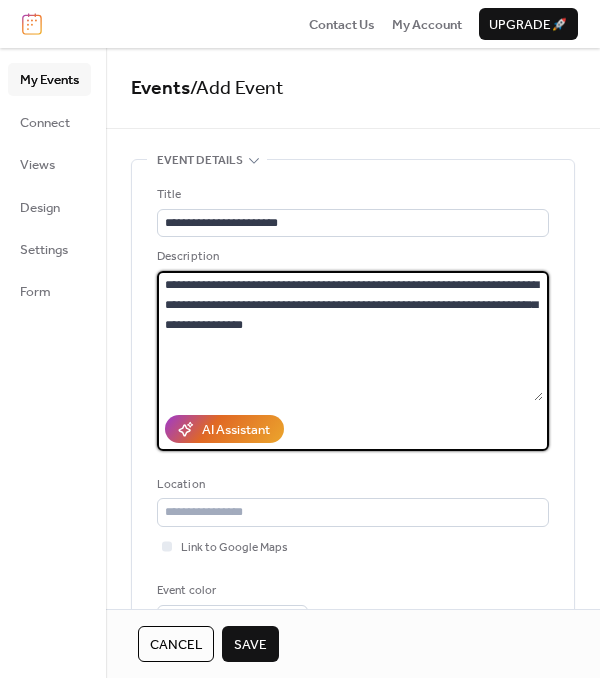 drag, startPoint x: 279, startPoint y: 322, endPoint x: 246, endPoint y: 324, distance: 33.06055 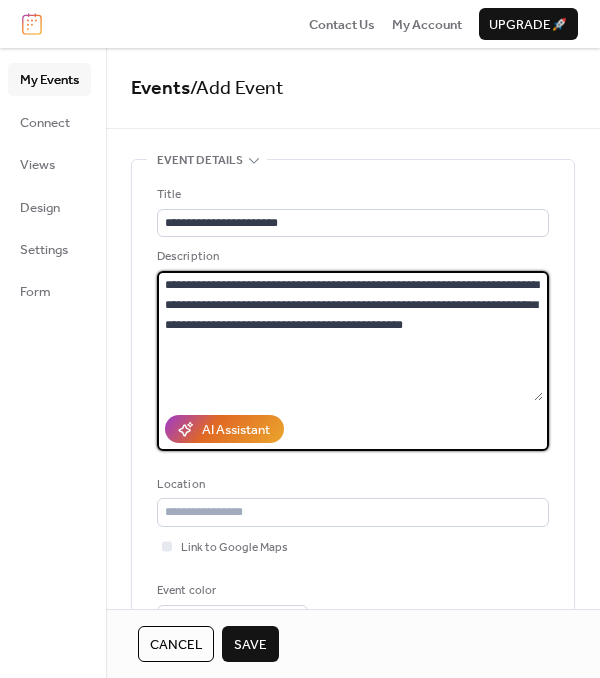 click on "**********" at bounding box center (350, 336) 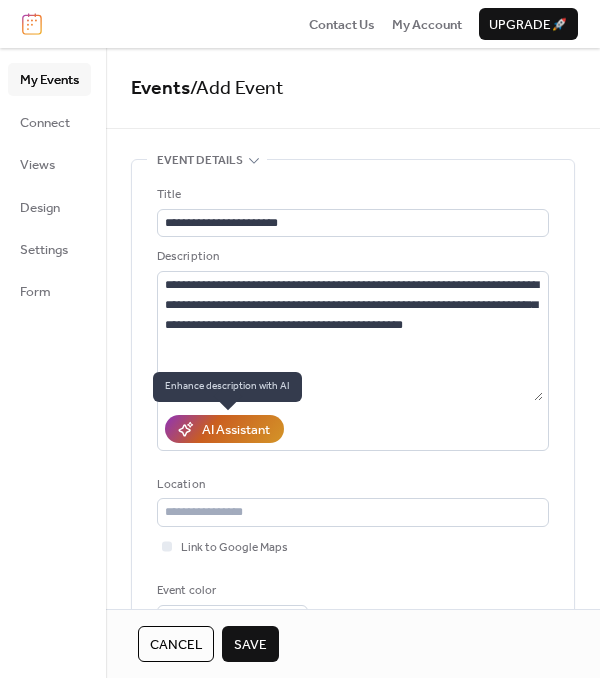 click on "AI Assistant" at bounding box center [236, 430] 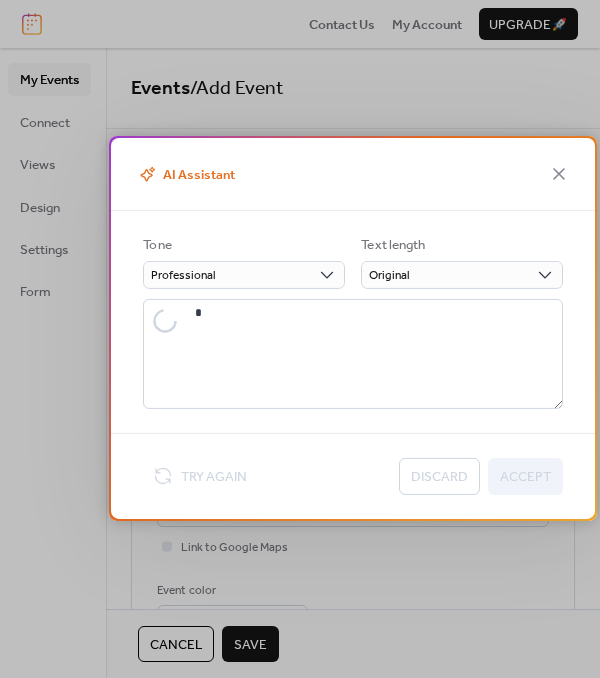 type on "**********" 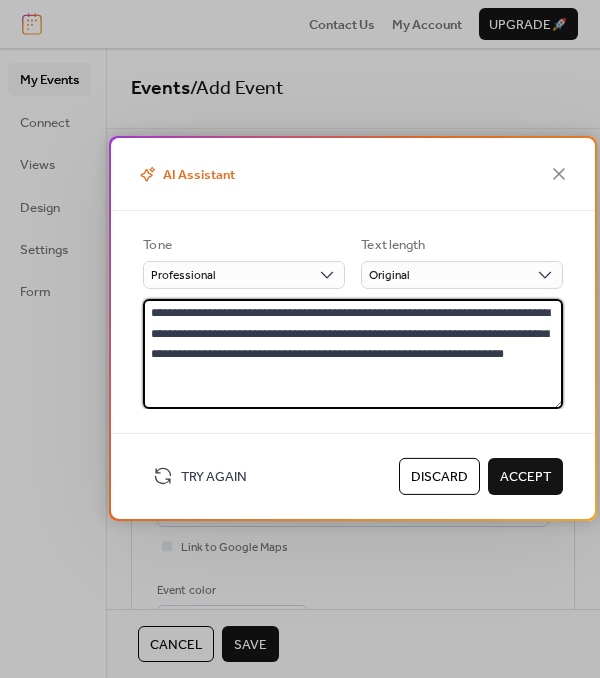 drag, startPoint x: 519, startPoint y: 330, endPoint x: 496, endPoint y: 331, distance: 23.021729 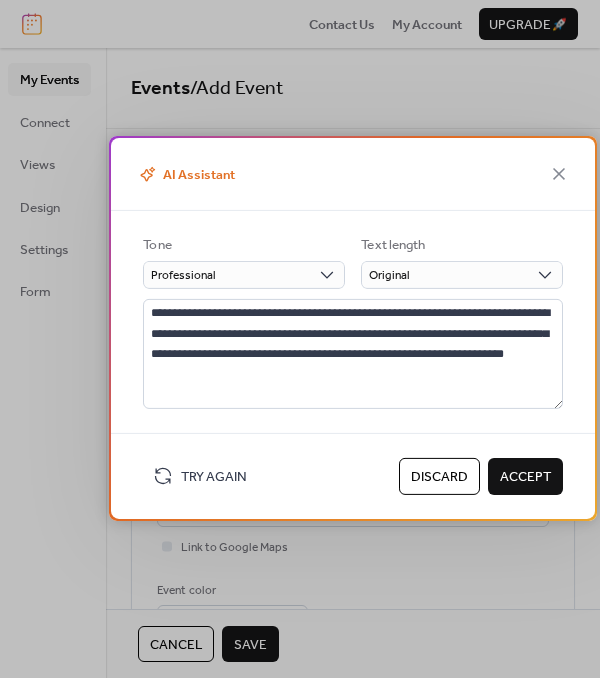 click on "Try Again" at bounding box center [200, 476] 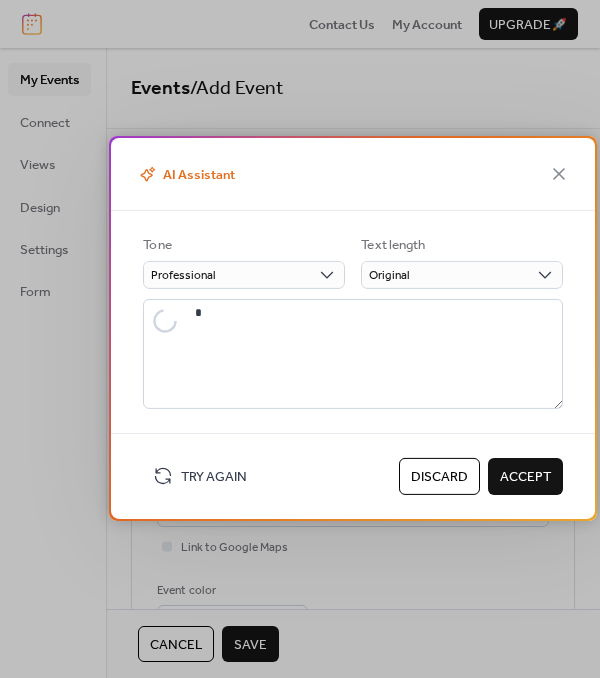 type on "**********" 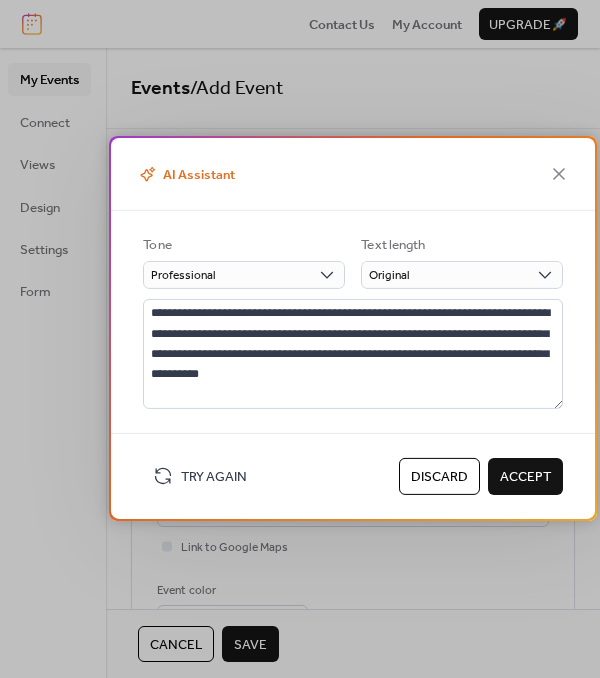 click on "Accept" at bounding box center (525, 477) 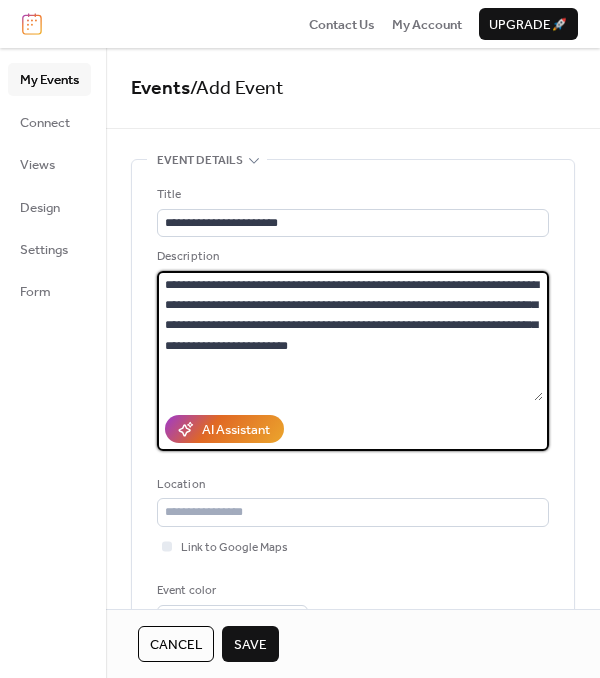 click on "**********" at bounding box center (350, 336) 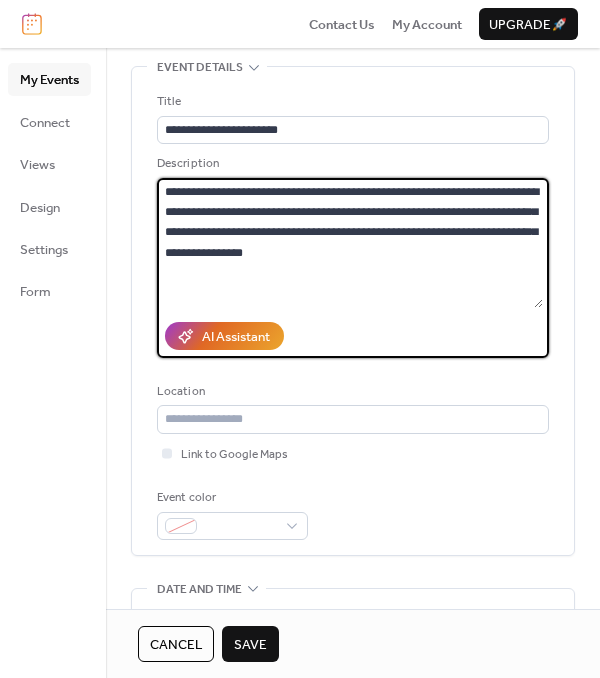 scroll, scrollTop: 200, scrollLeft: 0, axis: vertical 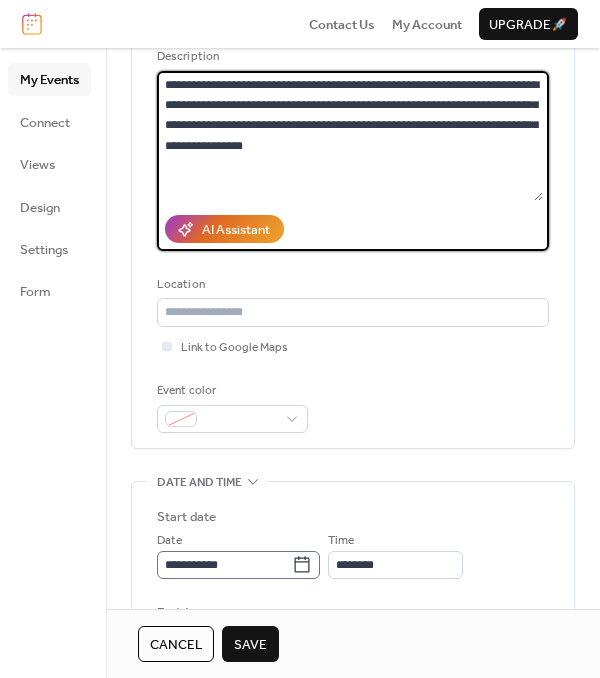 type on "**********" 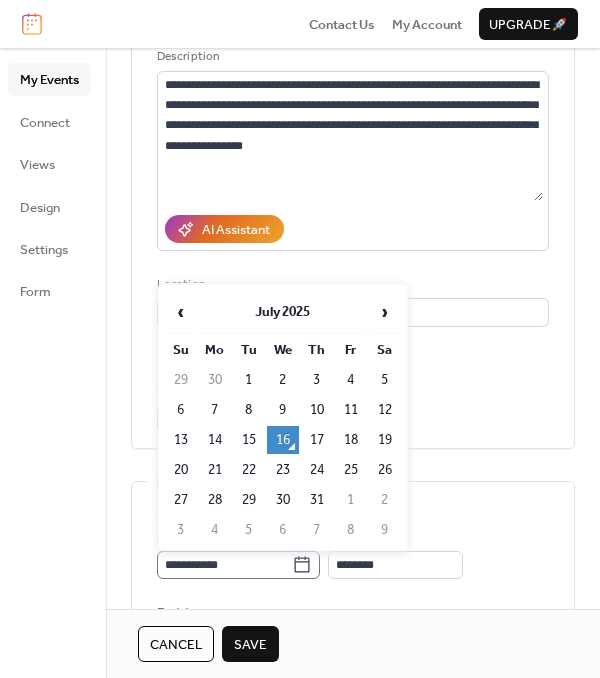 click 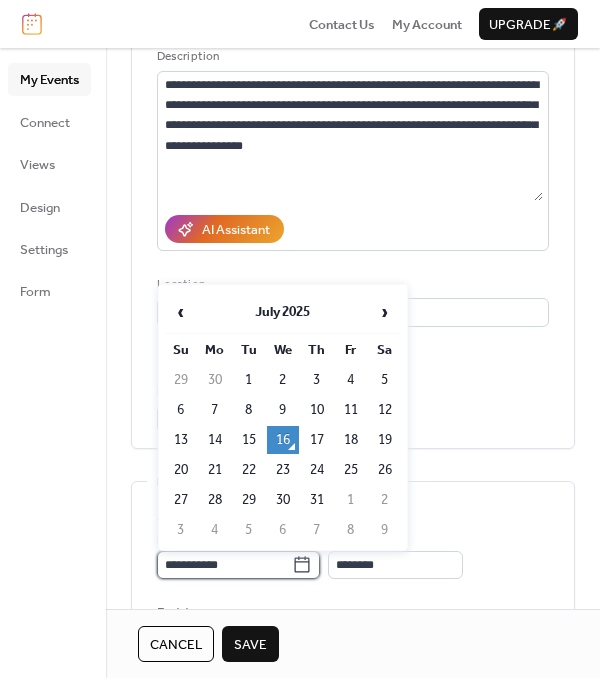 click on "**********" at bounding box center (224, 565) 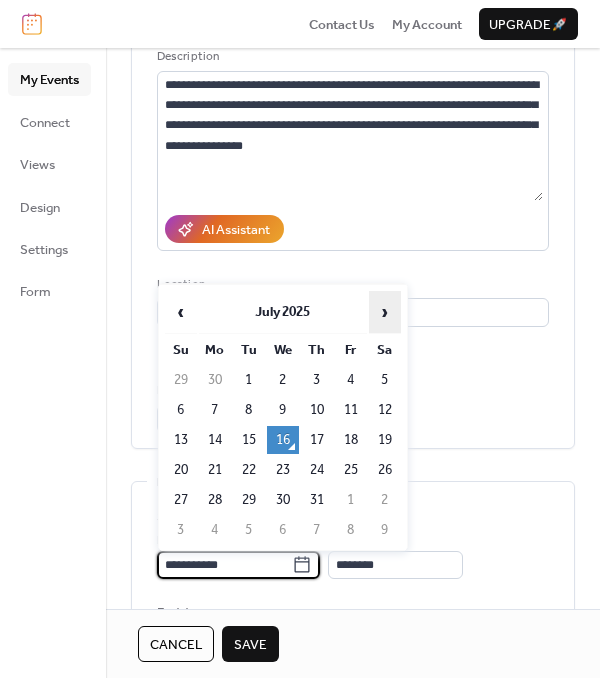 click on "›" at bounding box center (385, 312) 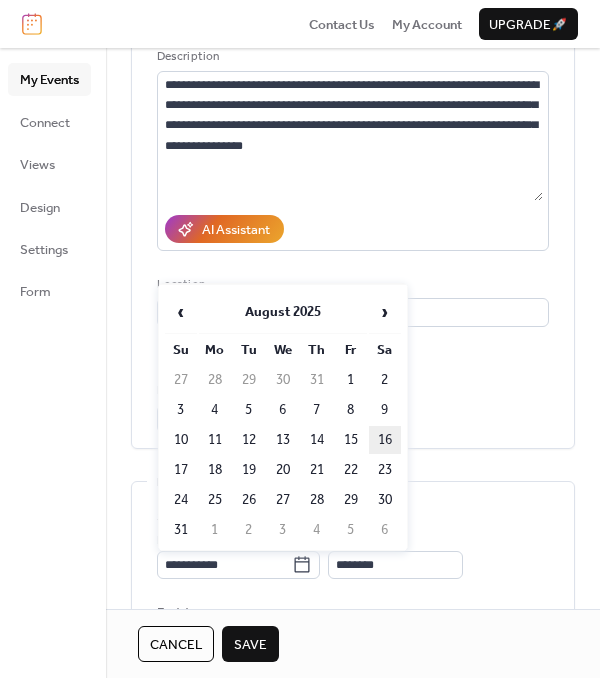 click on "16" at bounding box center [385, 440] 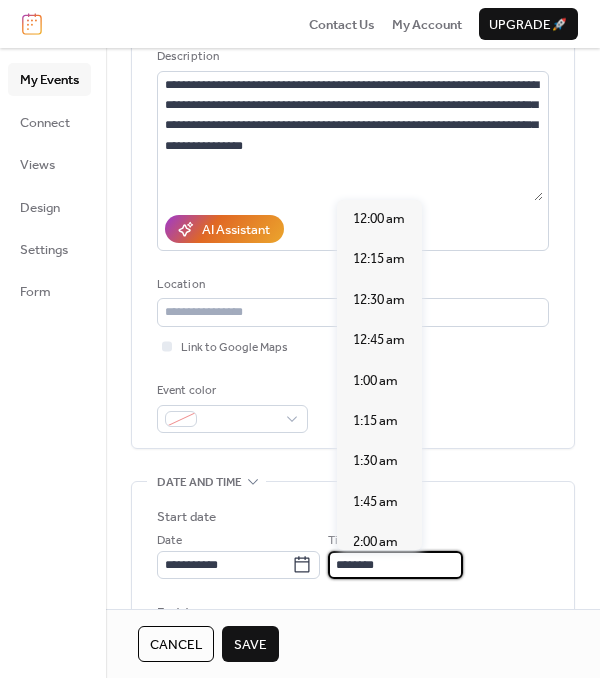 click on "********" at bounding box center [395, 565] 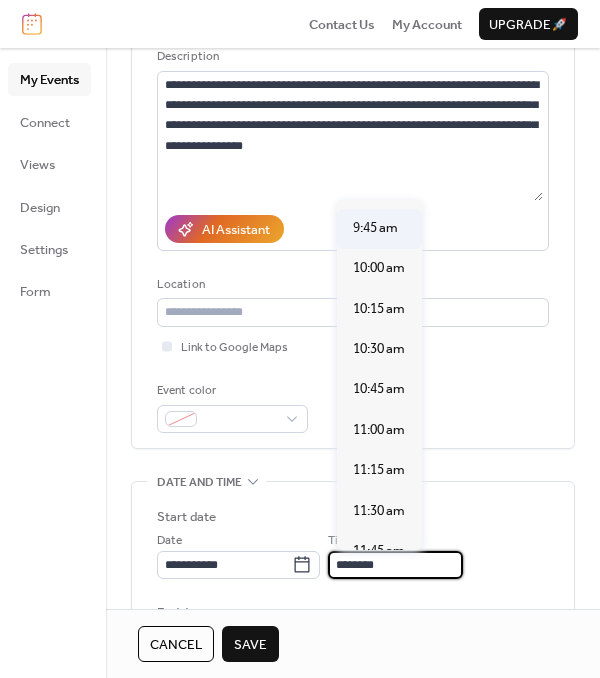 scroll, scrollTop: 1539, scrollLeft: 0, axis: vertical 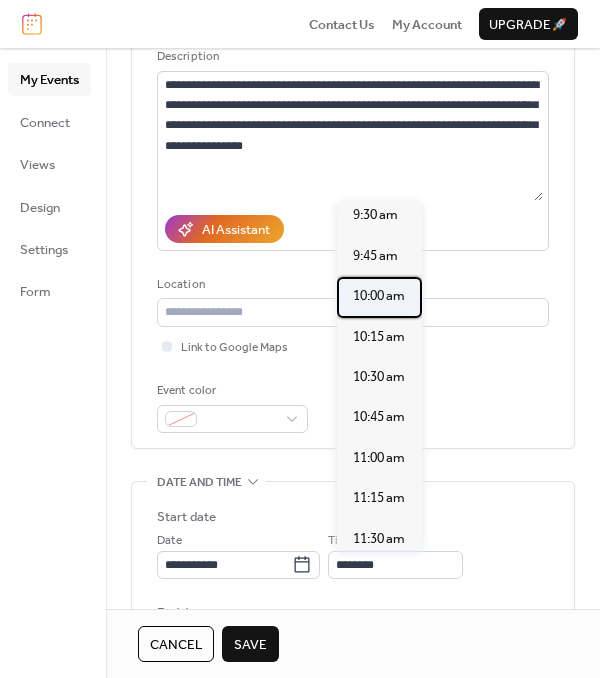 click on "10:00 am" at bounding box center (379, 296) 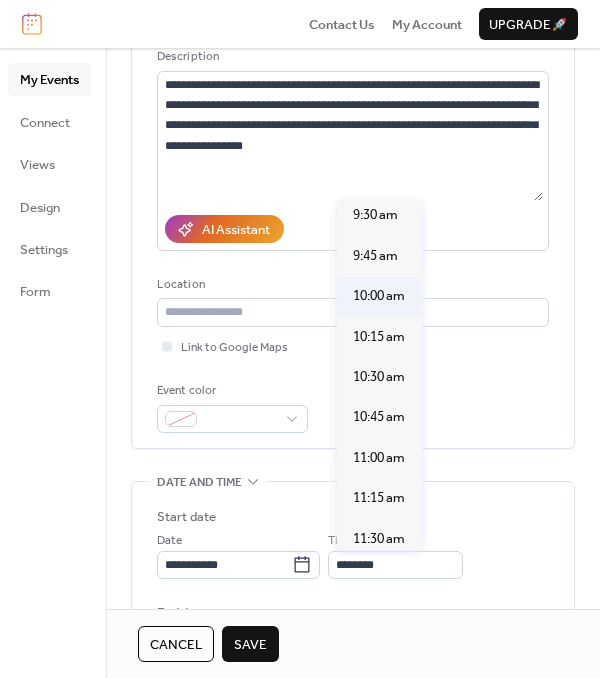 type on "********" 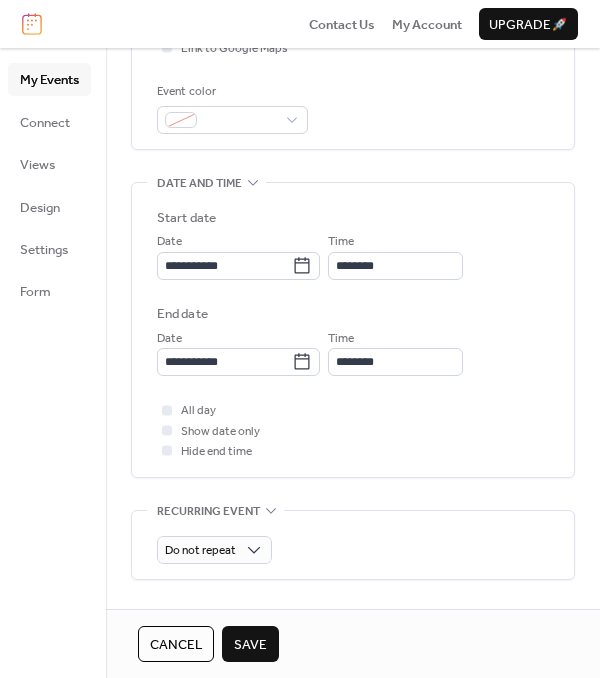 scroll, scrollTop: 500, scrollLeft: 0, axis: vertical 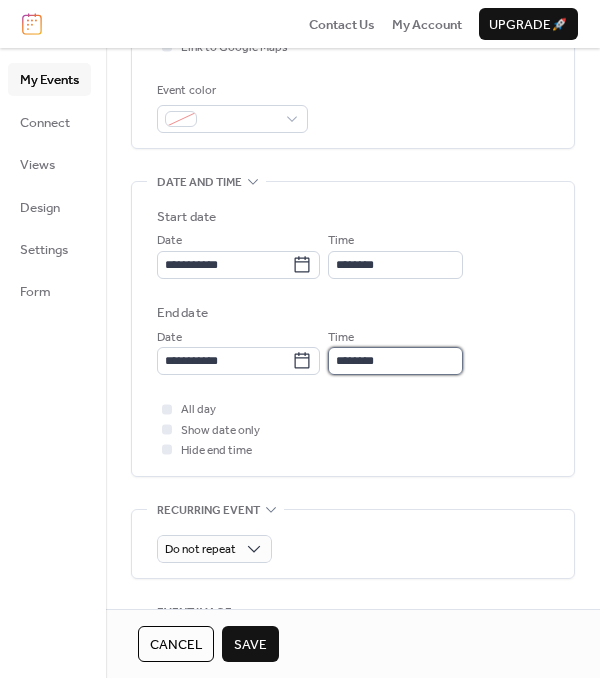 click on "********" at bounding box center [395, 361] 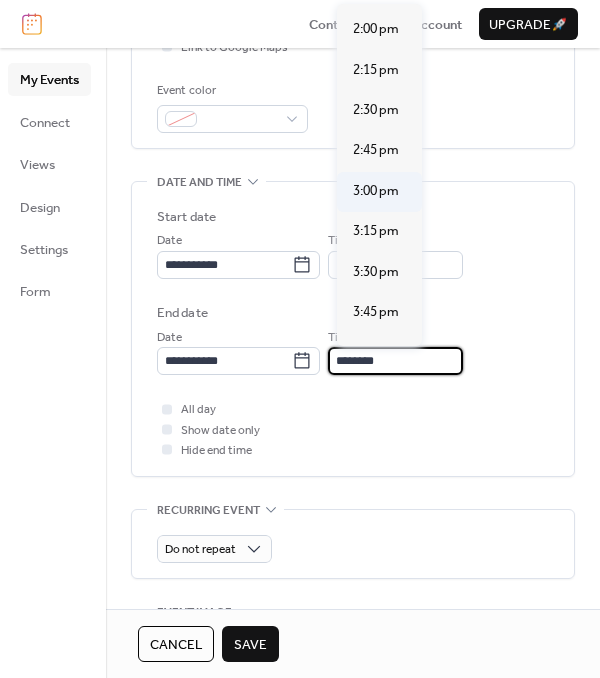 scroll, scrollTop: 800, scrollLeft: 0, axis: vertical 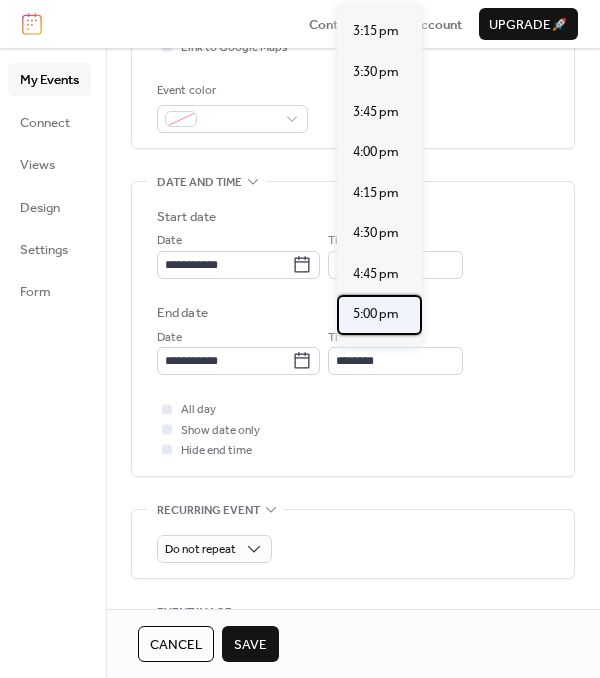 click on "5:00 pm" at bounding box center (376, 314) 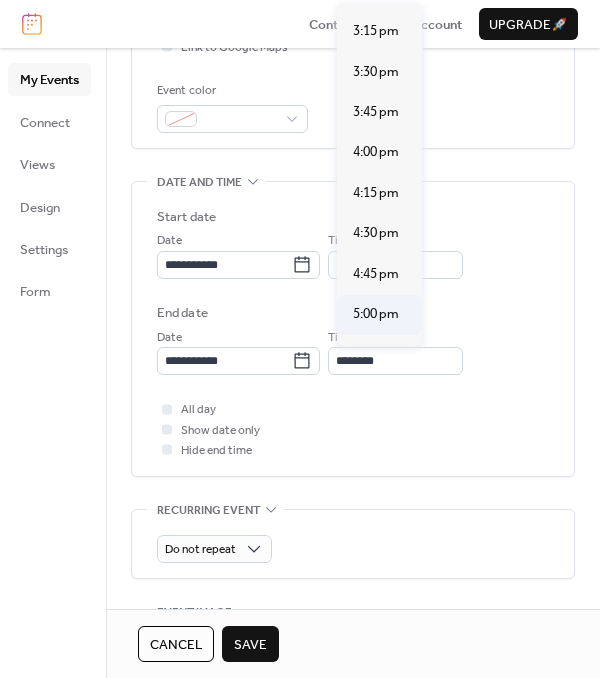 type on "*******" 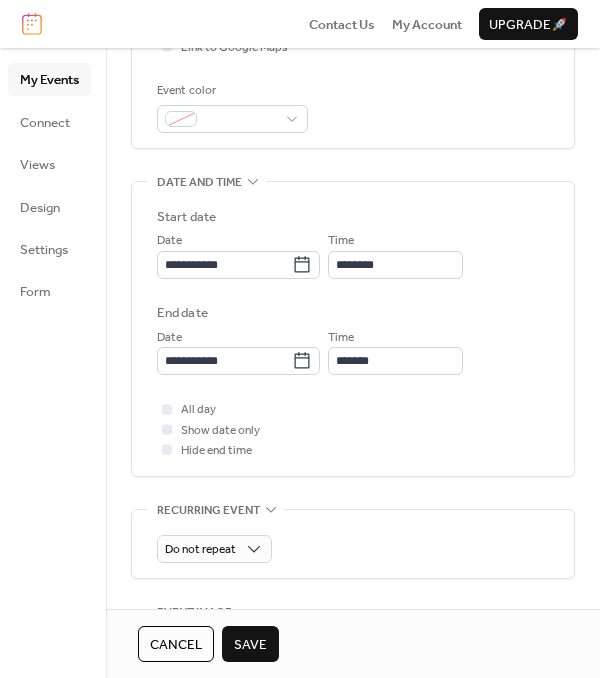 click on "Save" at bounding box center [250, 645] 